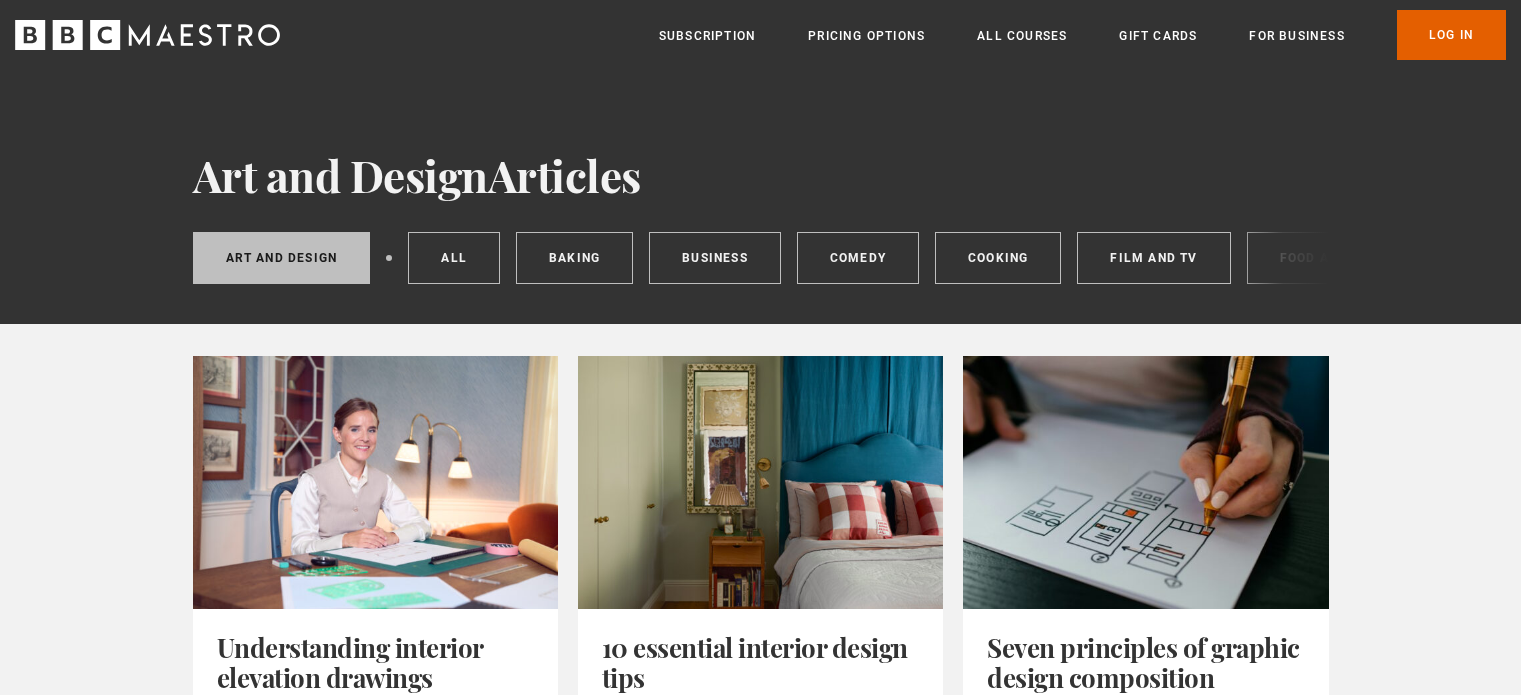 scroll, scrollTop: 0, scrollLeft: 0, axis: both 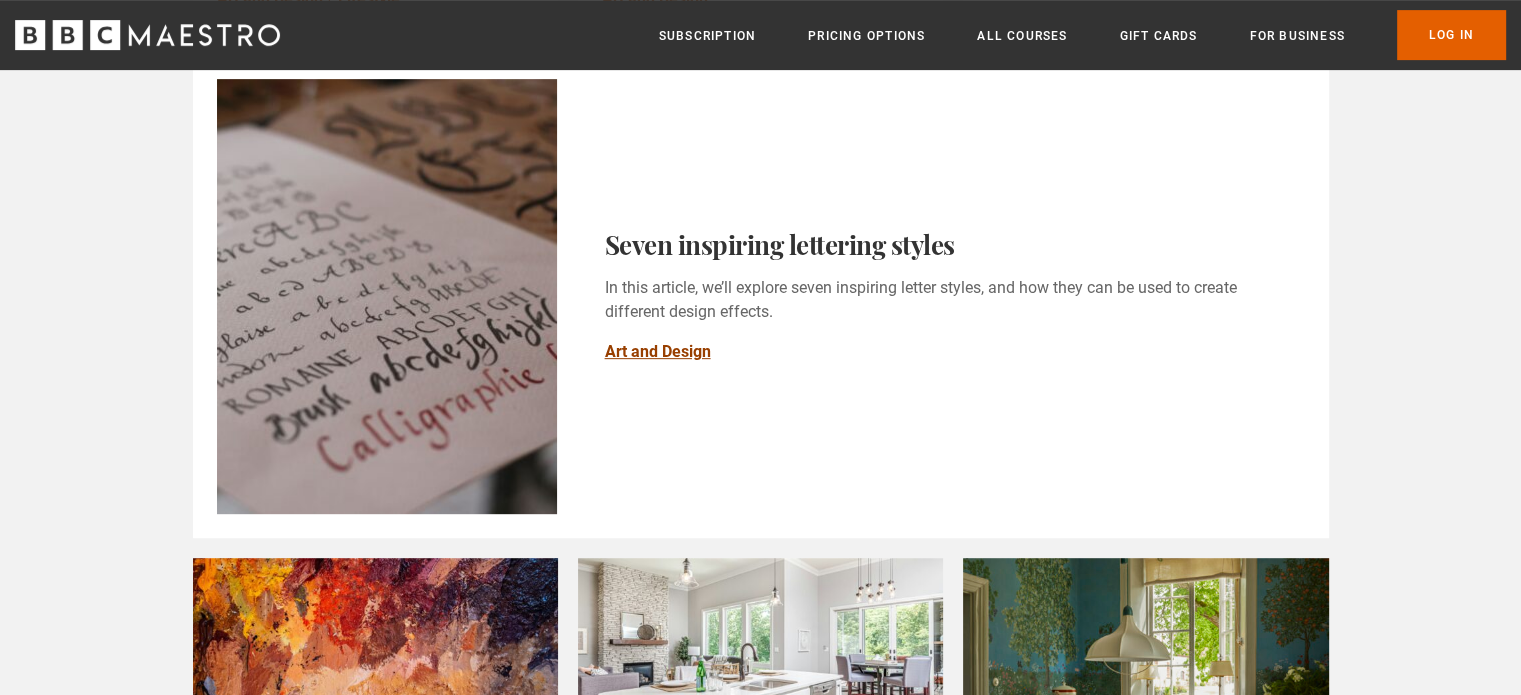 click on "Art and Design" at bounding box center [658, 352] 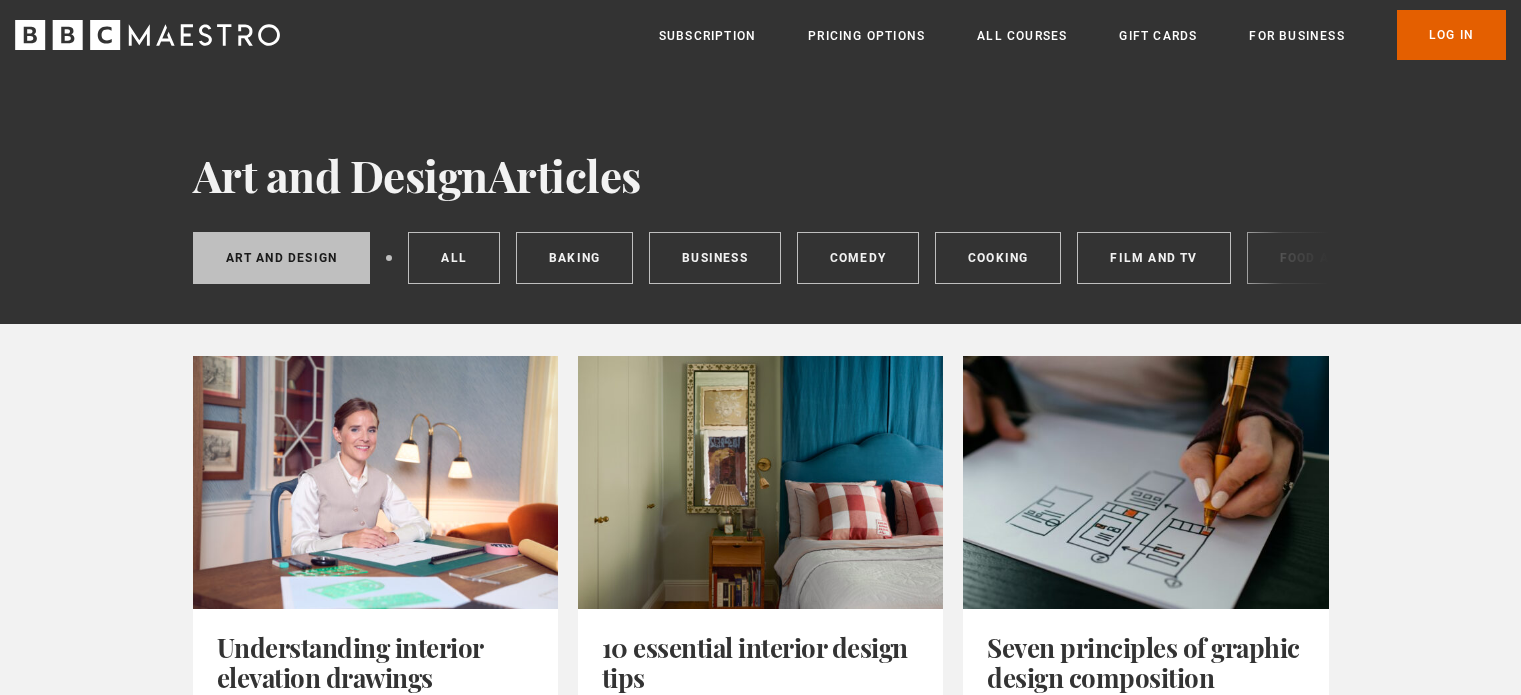 scroll, scrollTop: 0, scrollLeft: 0, axis: both 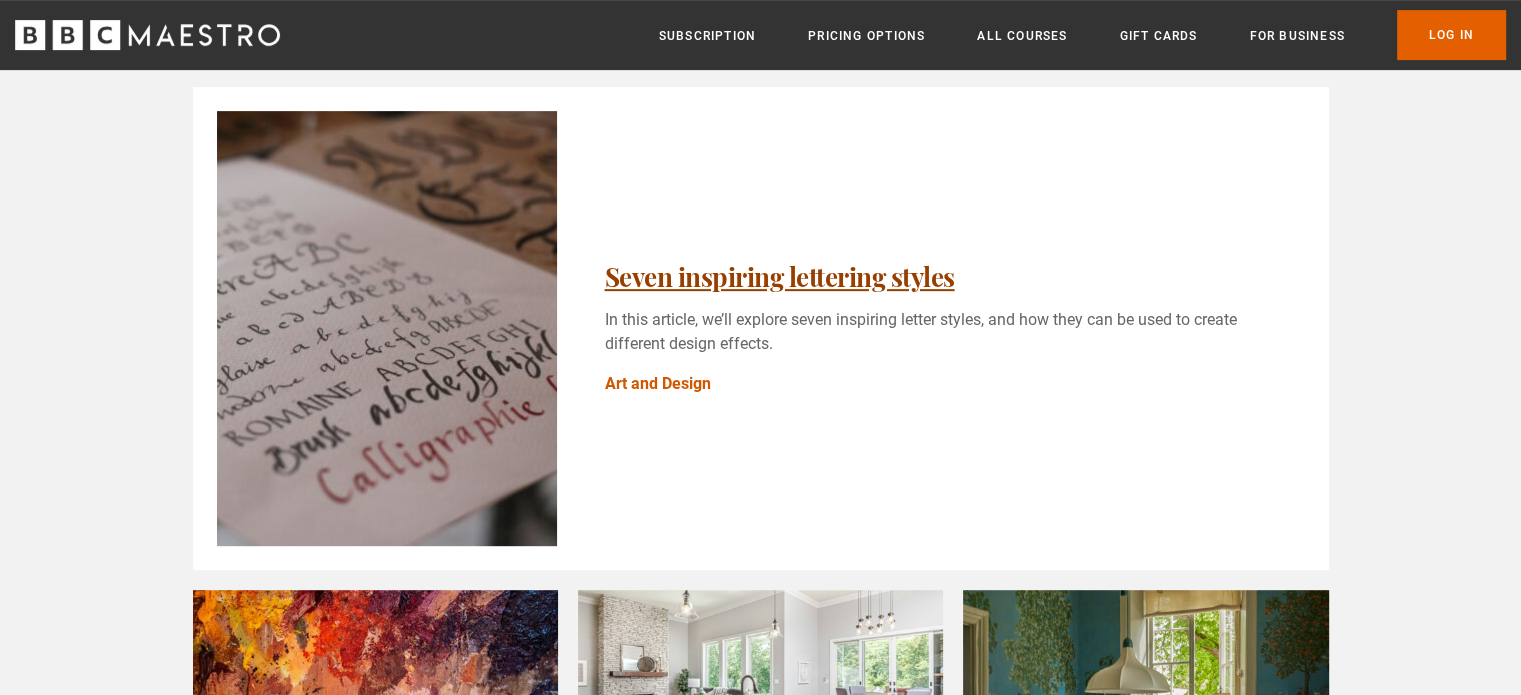 click on "Seven inspiring lettering styles" at bounding box center (780, 276) 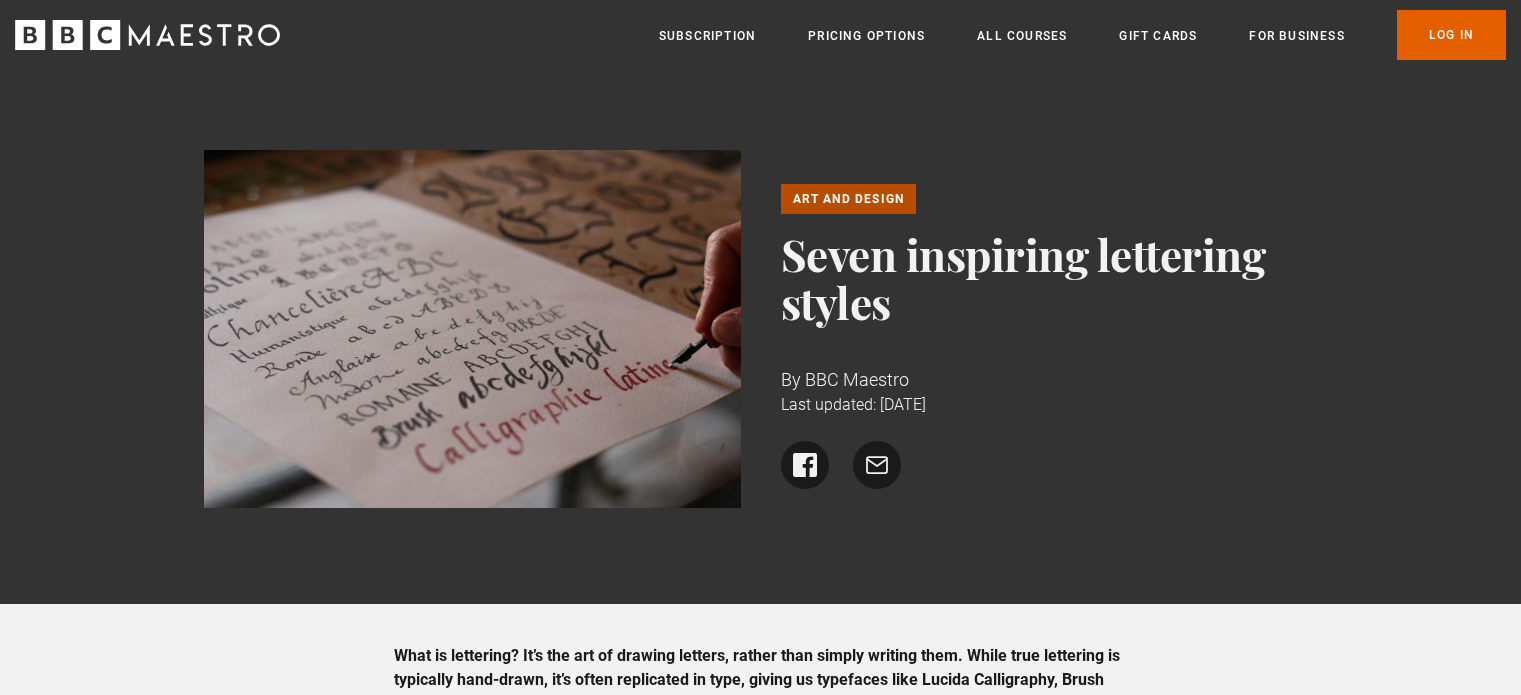 scroll, scrollTop: 0, scrollLeft: 0, axis: both 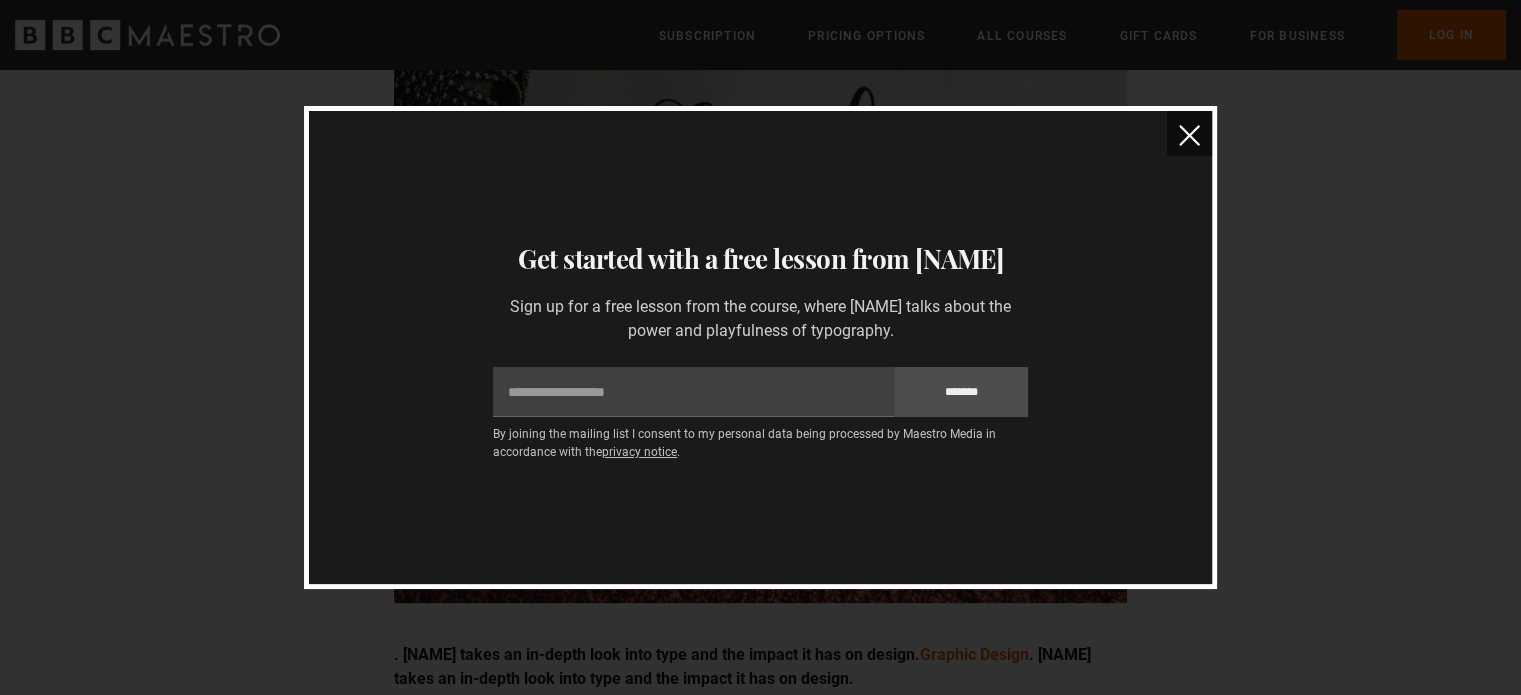 click at bounding box center [1189, 135] 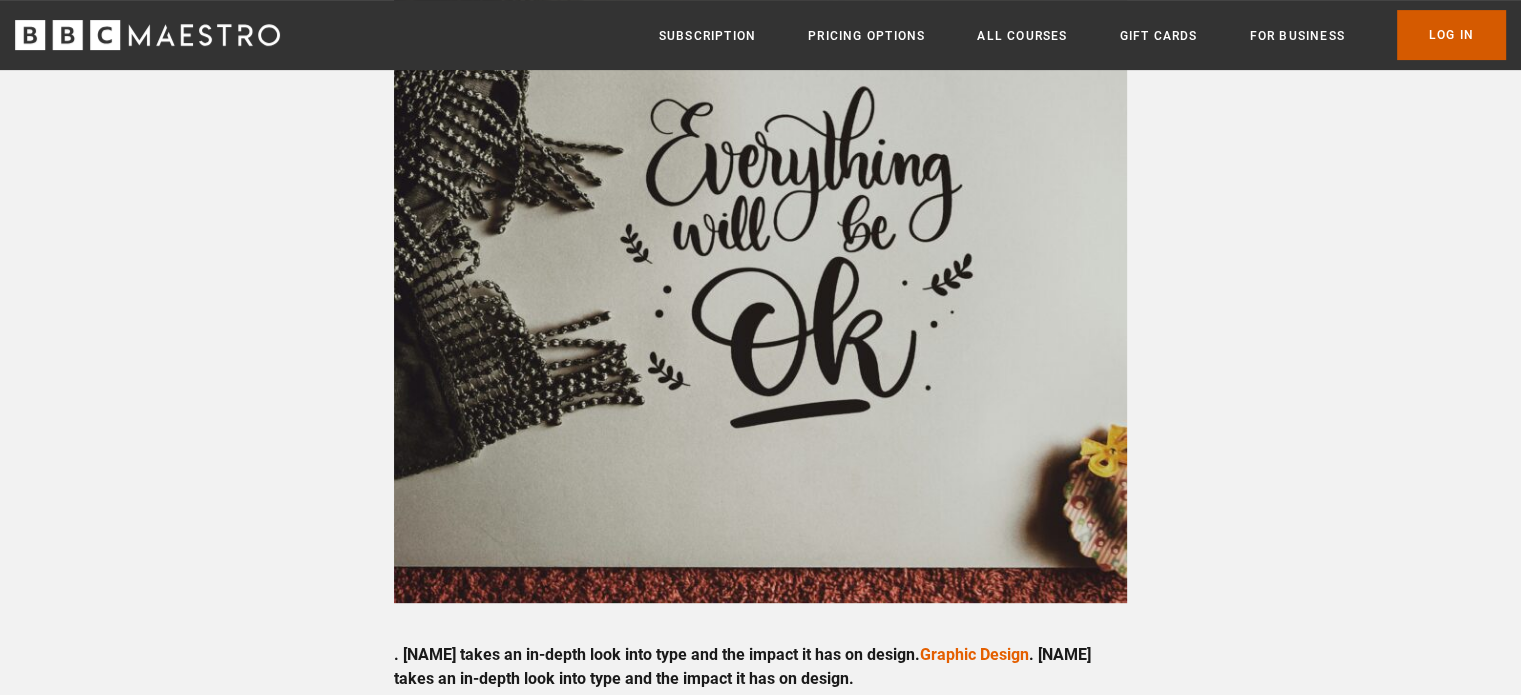 click on "Log In" at bounding box center (1451, 35) 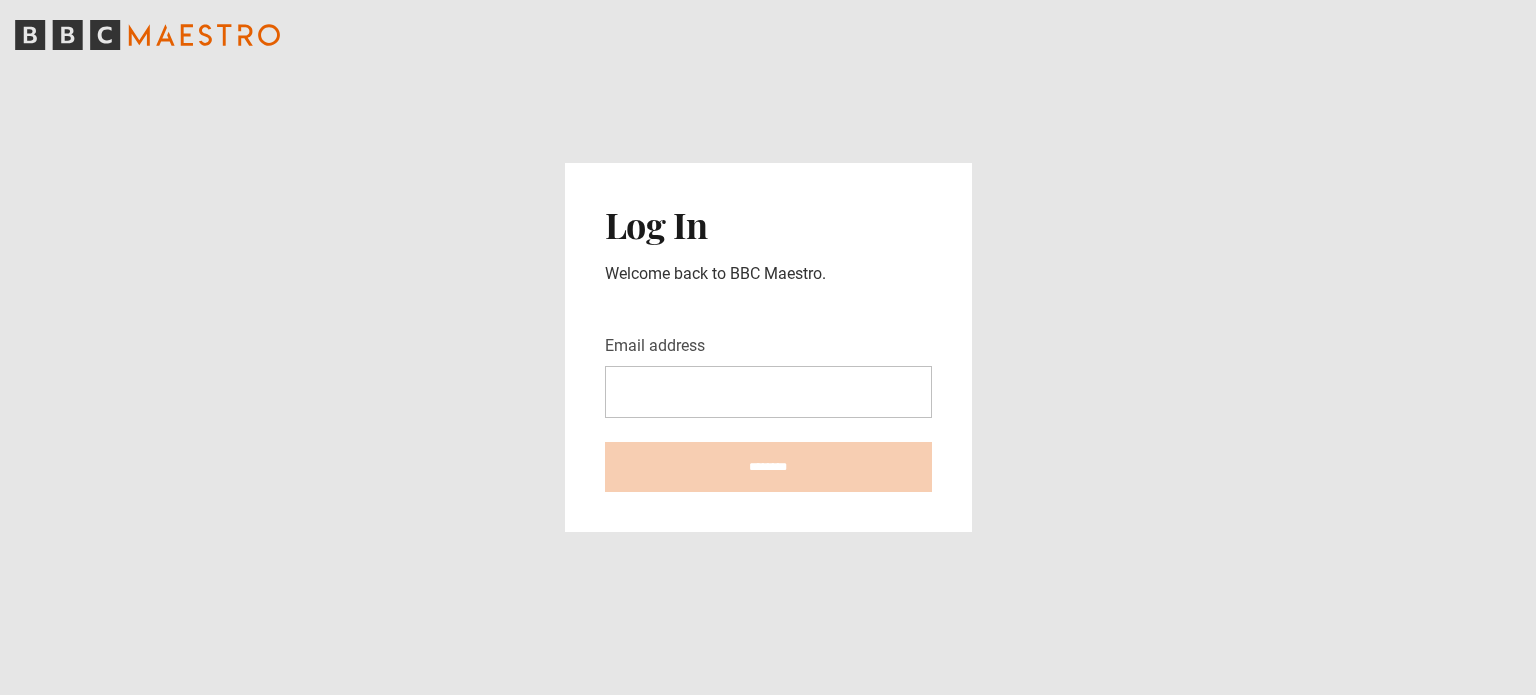 scroll, scrollTop: 0, scrollLeft: 0, axis: both 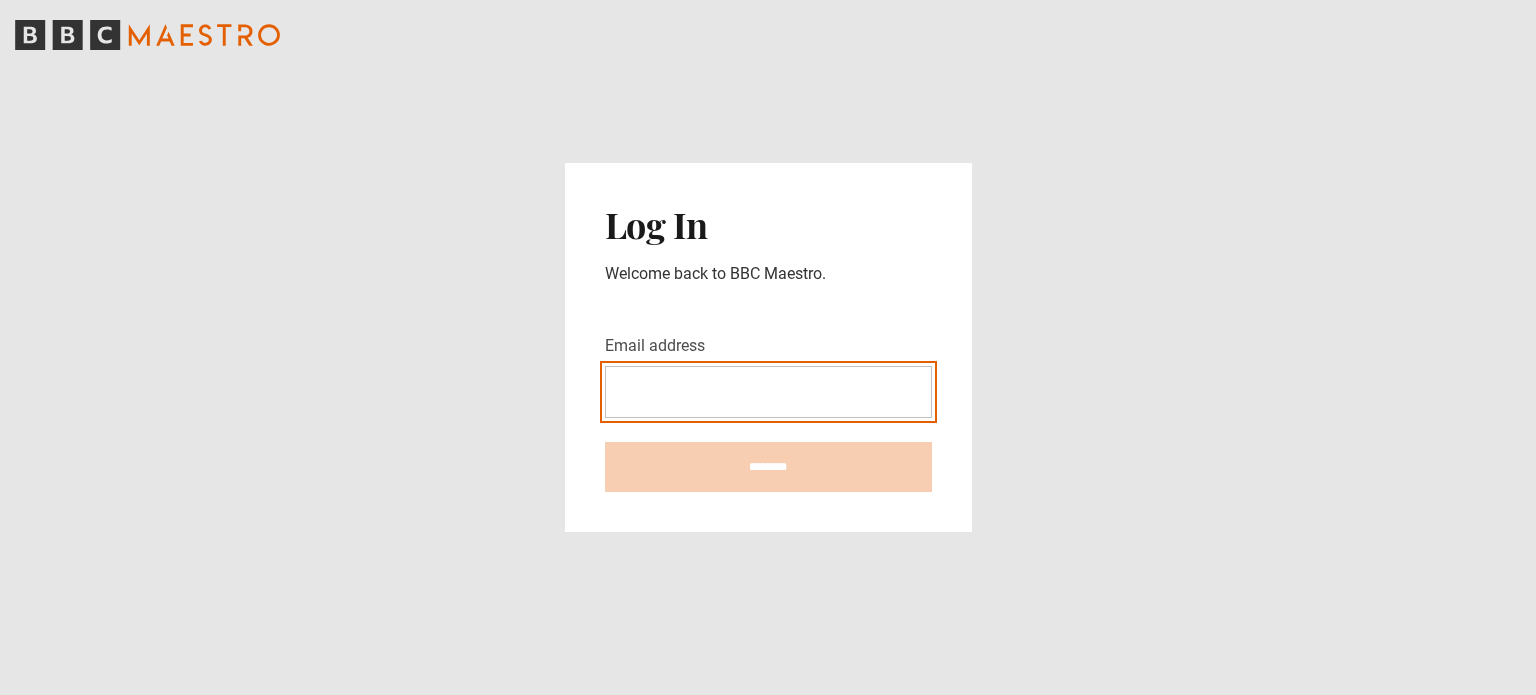 type on "**********" 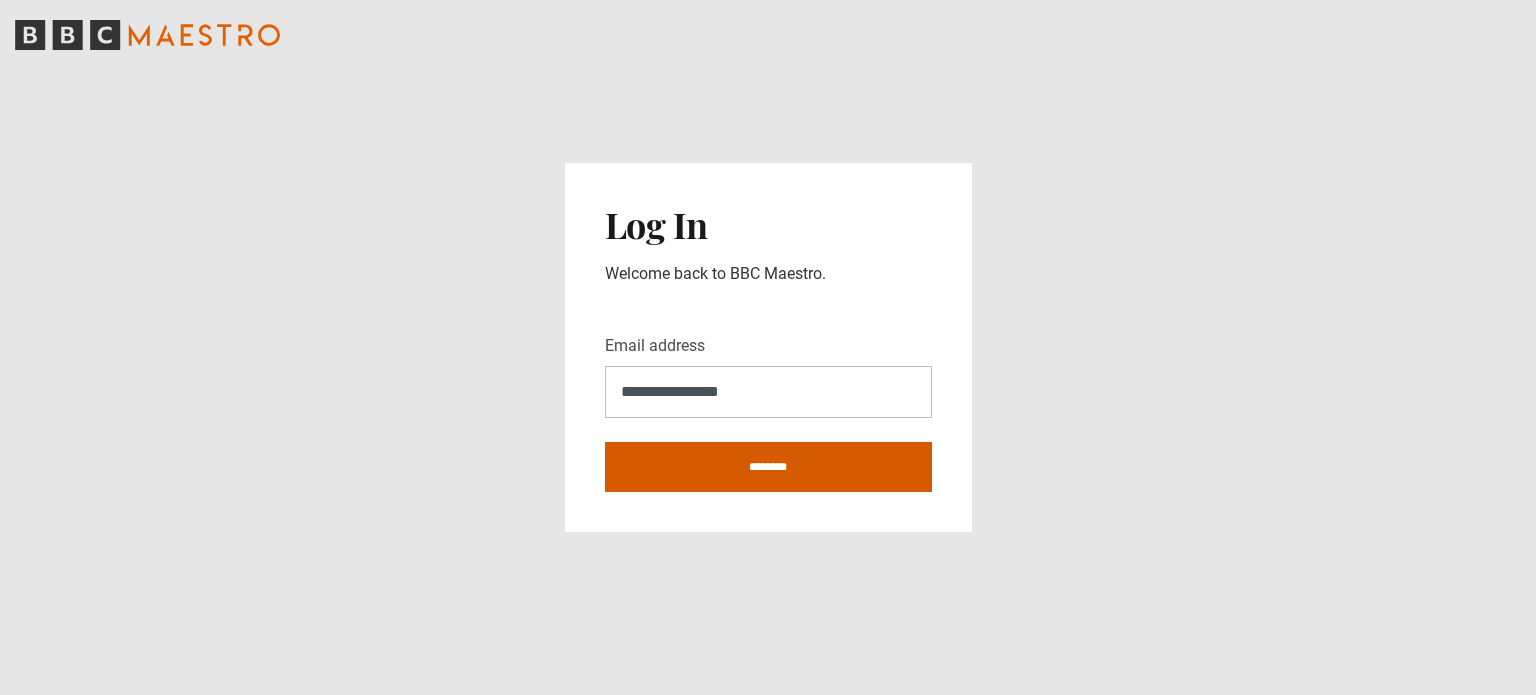 click on "********" at bounding box center [768, 467] 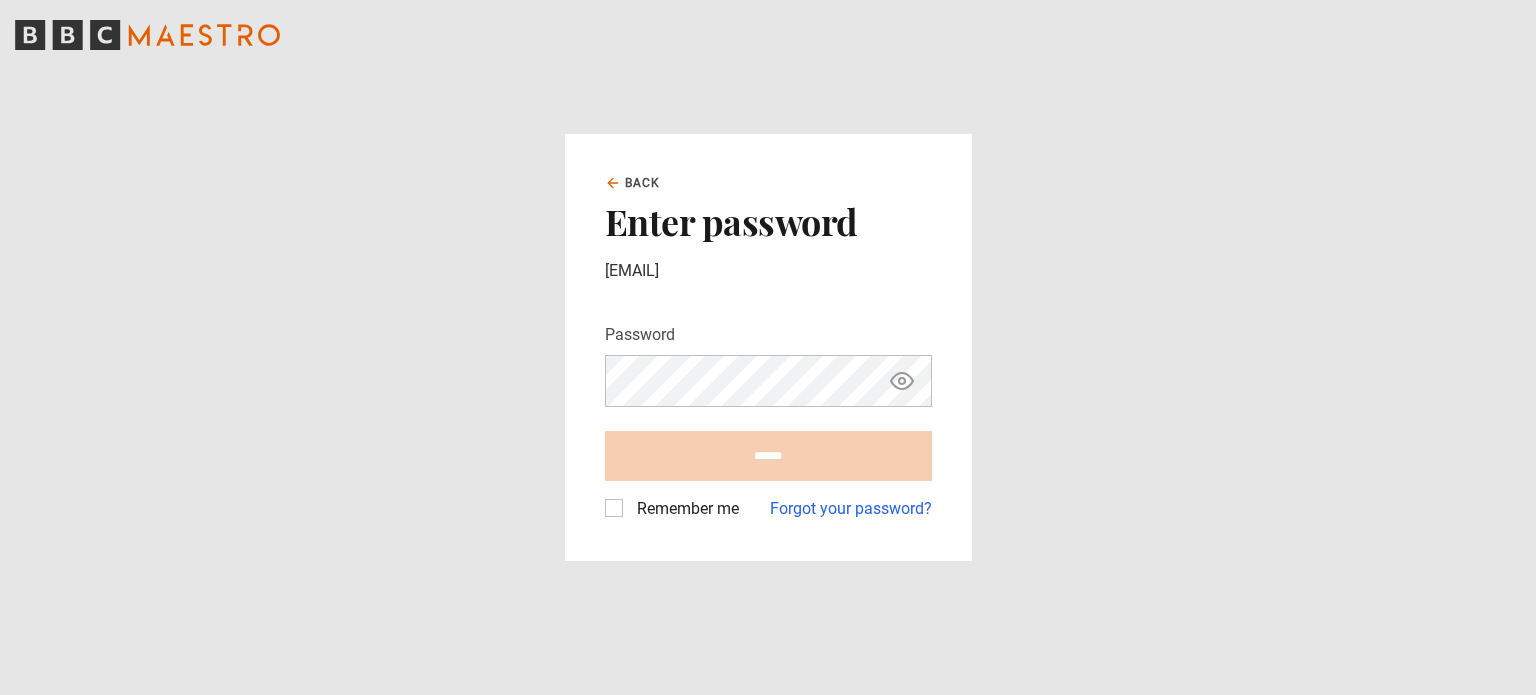 scroll, scrollTop: 0, scrollLeft: 0, axis: both 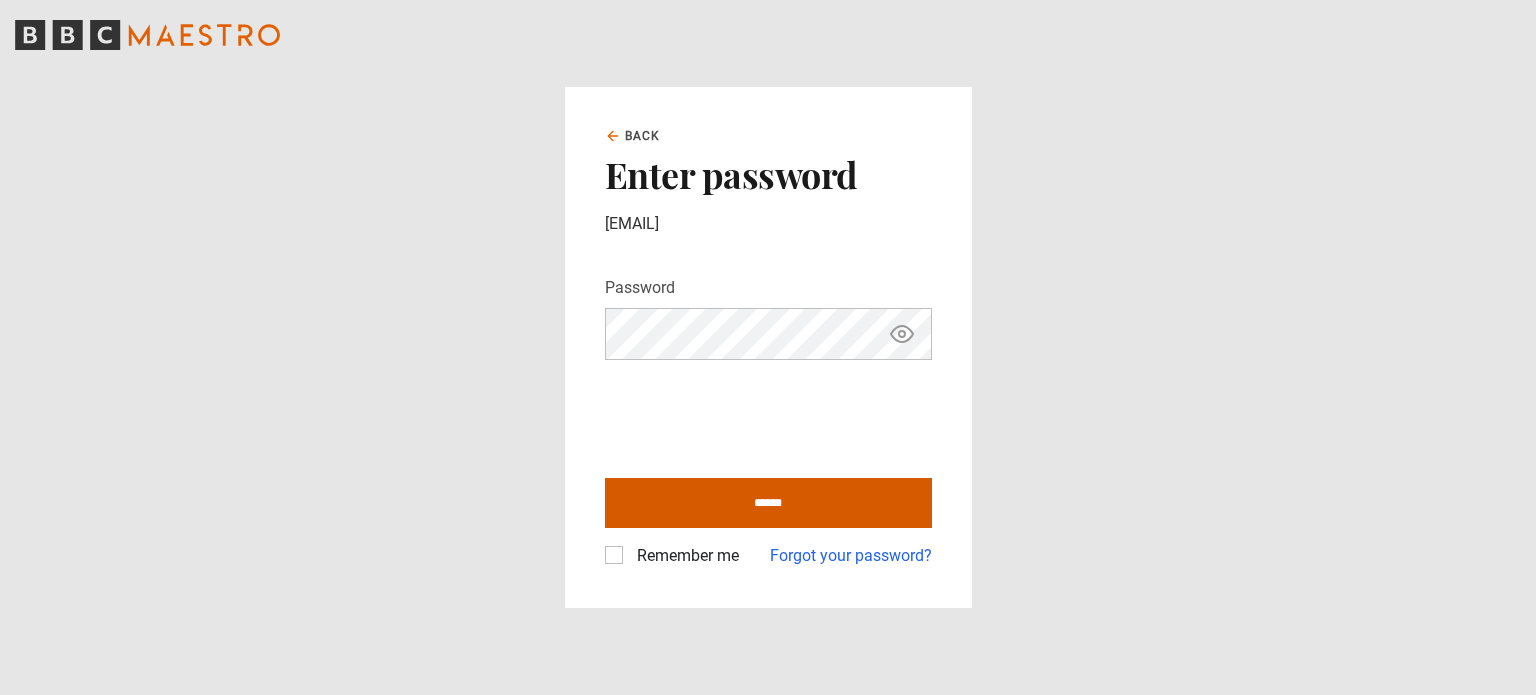 click on "******" at bounding box center (768, 503) 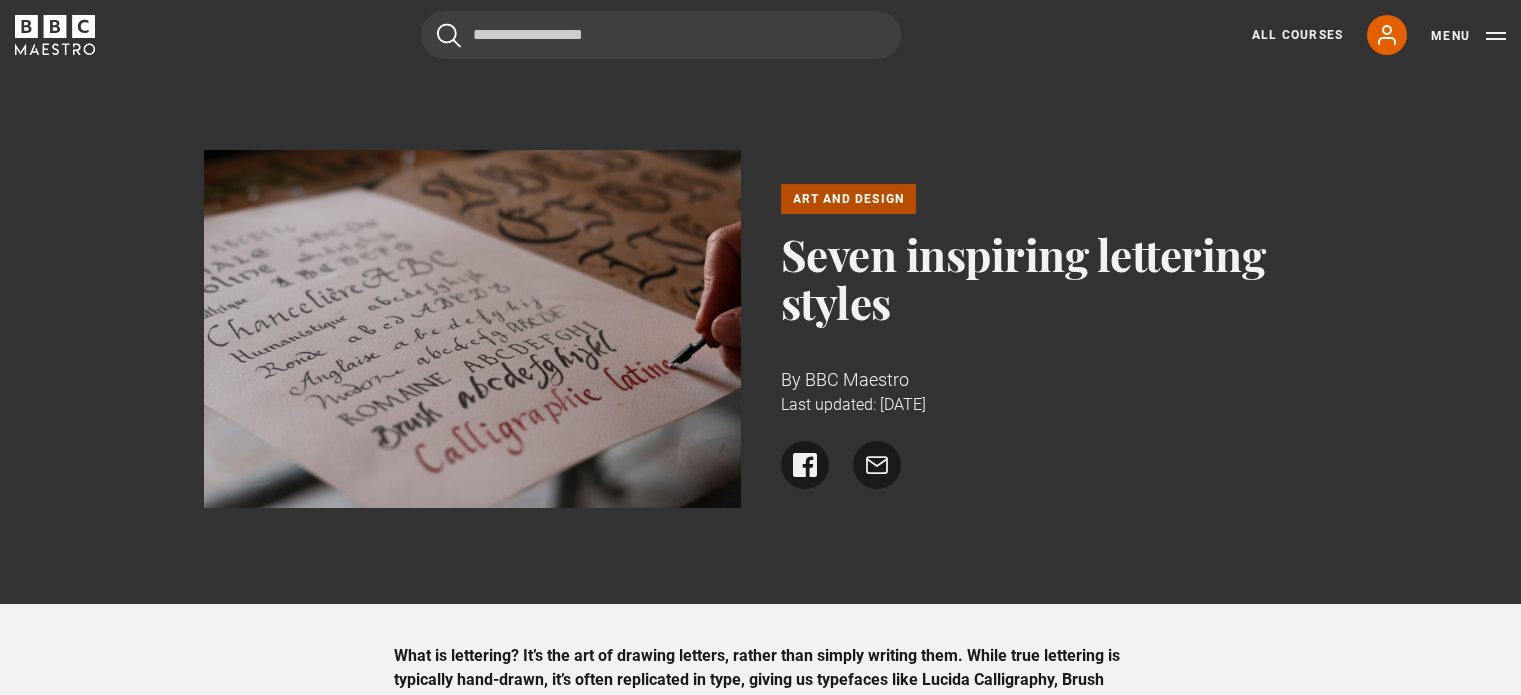 scroll, scrollTop: 0, scrollLeft: 0, axis: both 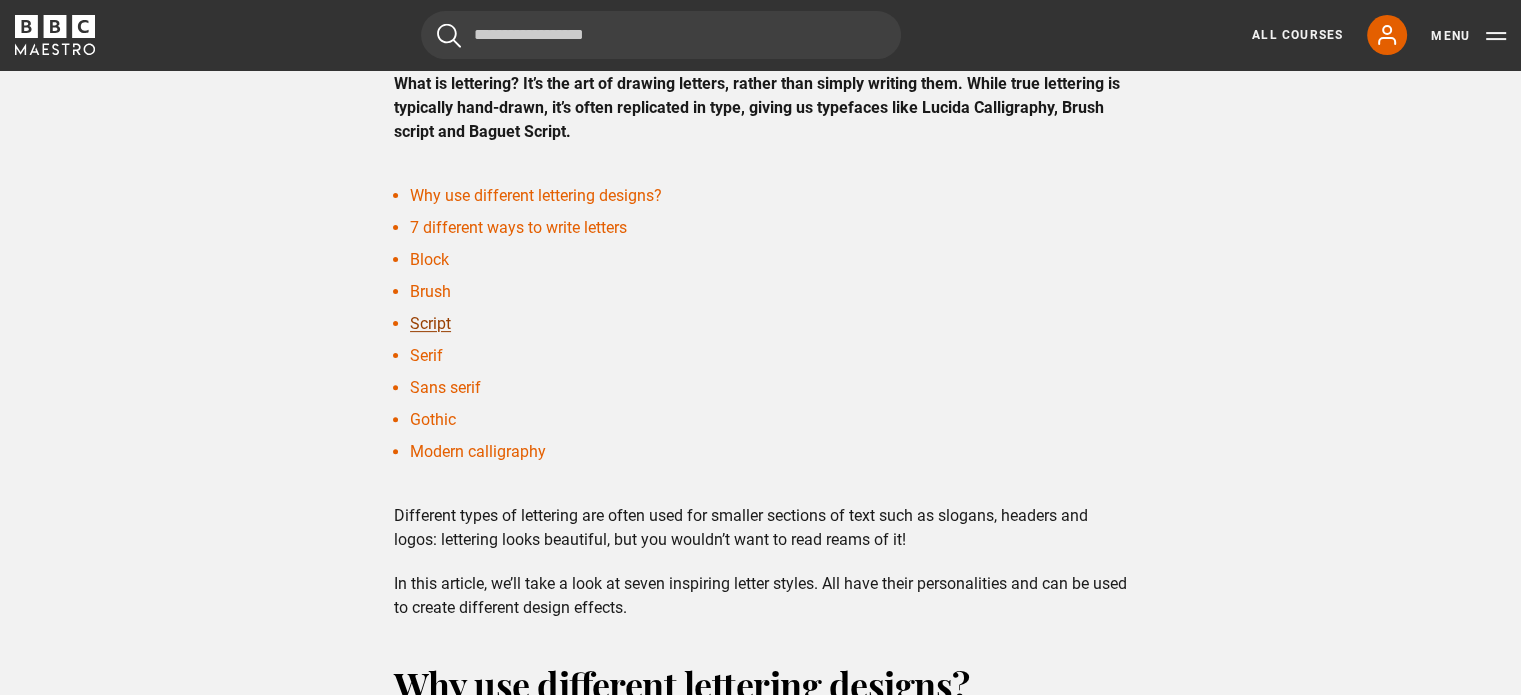 click on "Script" at bounding box center (430, 323) 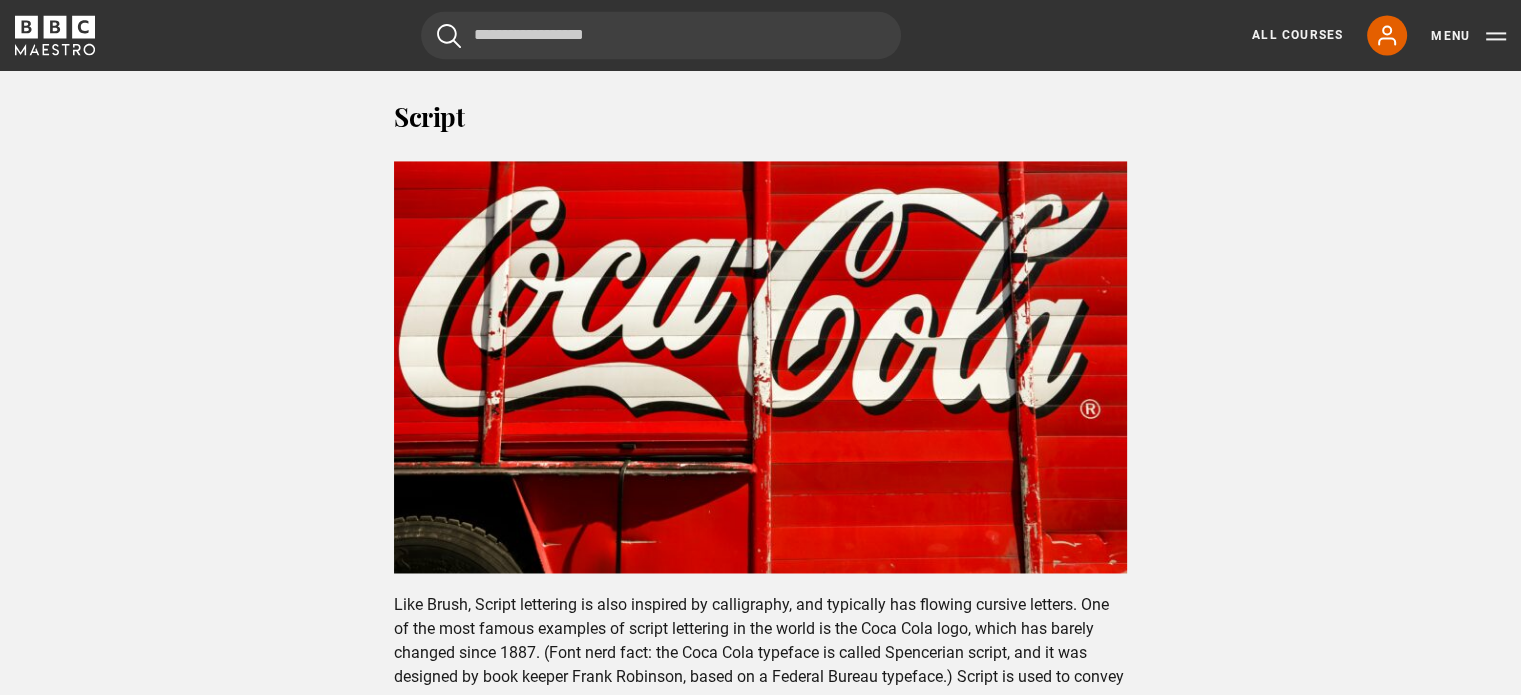 scroll, scrollTop: 3108, scrollLeft: 0, axis: vertical 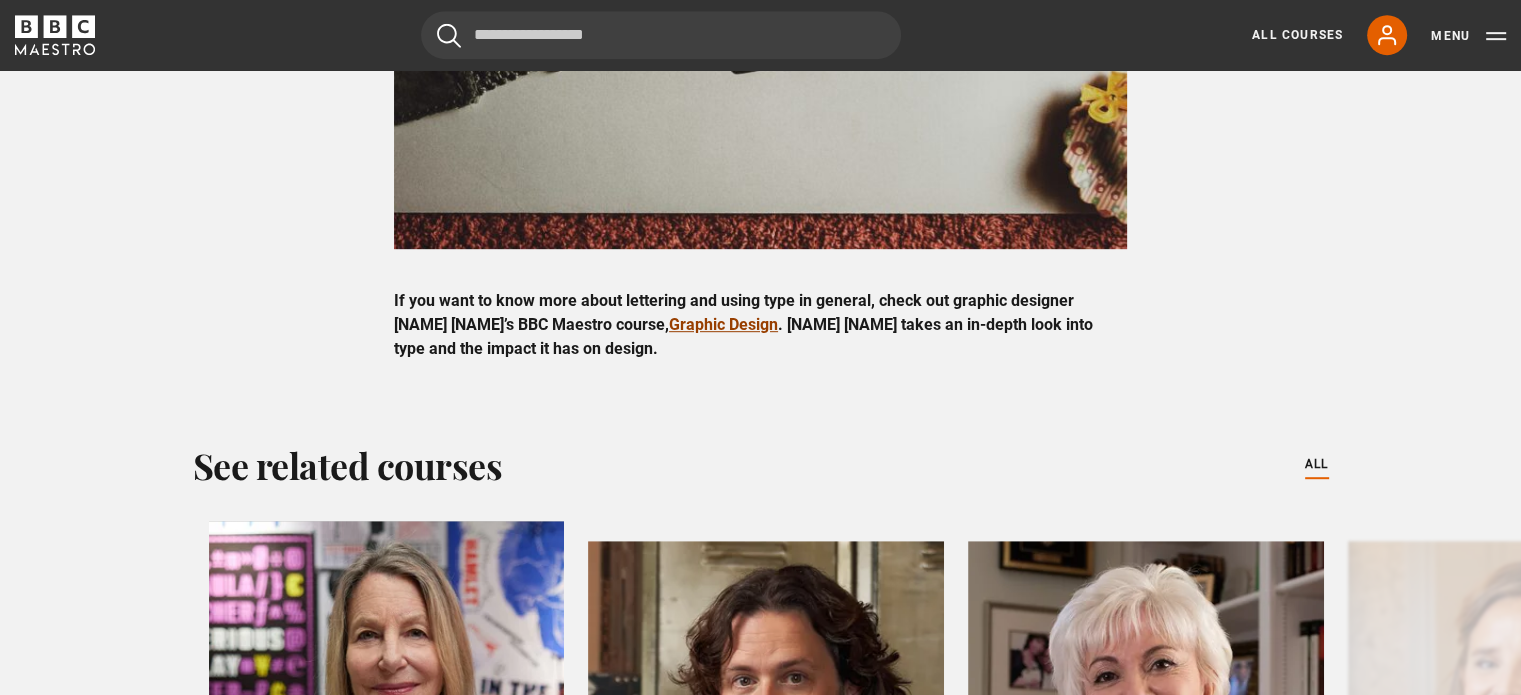 click on "Graphic Design" at bounding box center (723, 324) 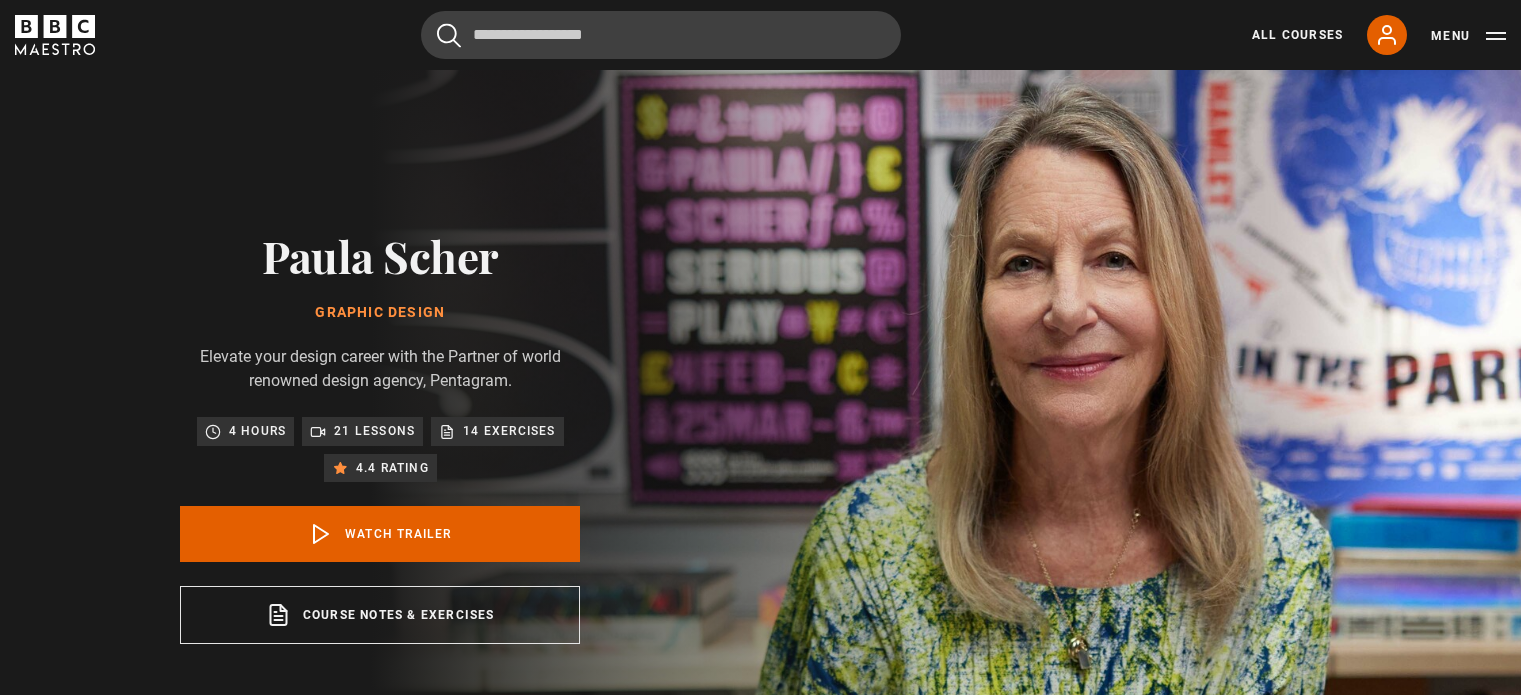 scroll, scrollTop: 0, scrollLeft: 0, axis: both 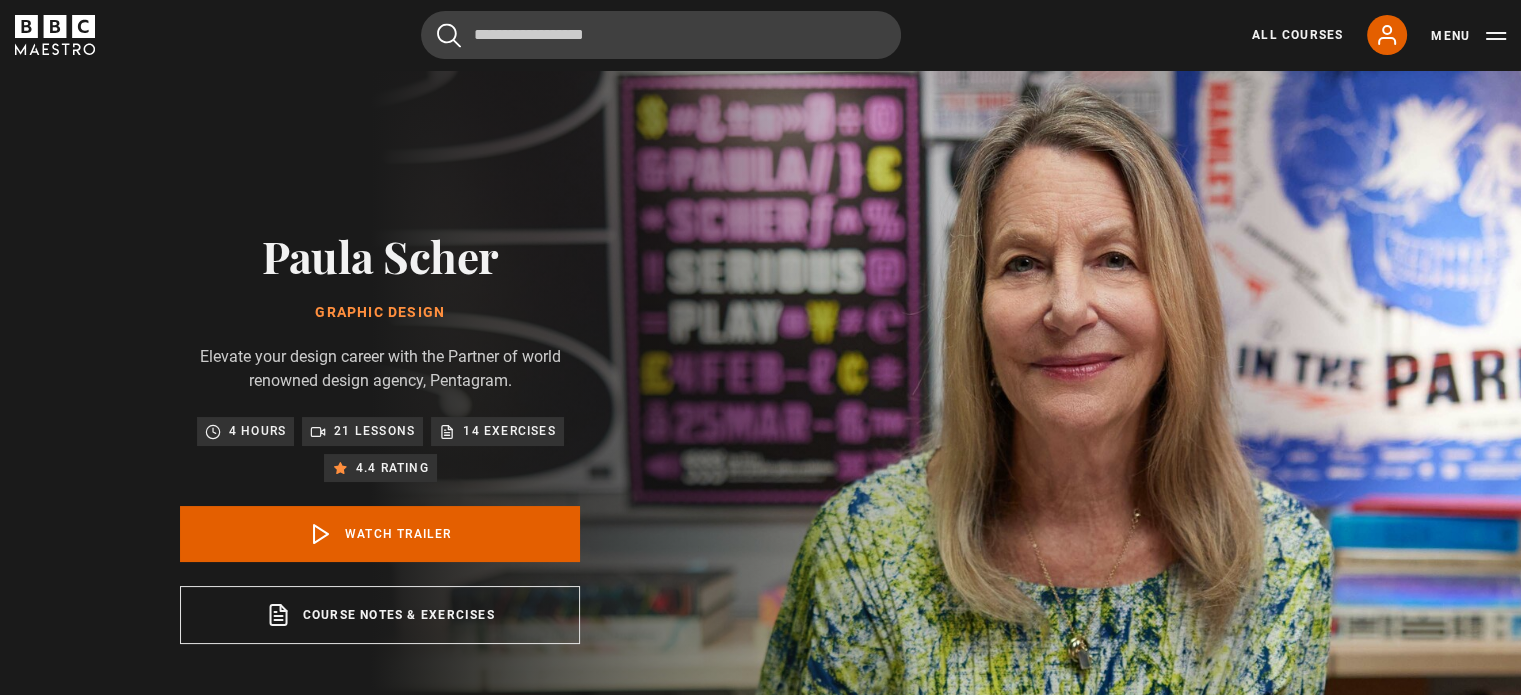 click on "21 lessons" at bounding box center (374, 431) 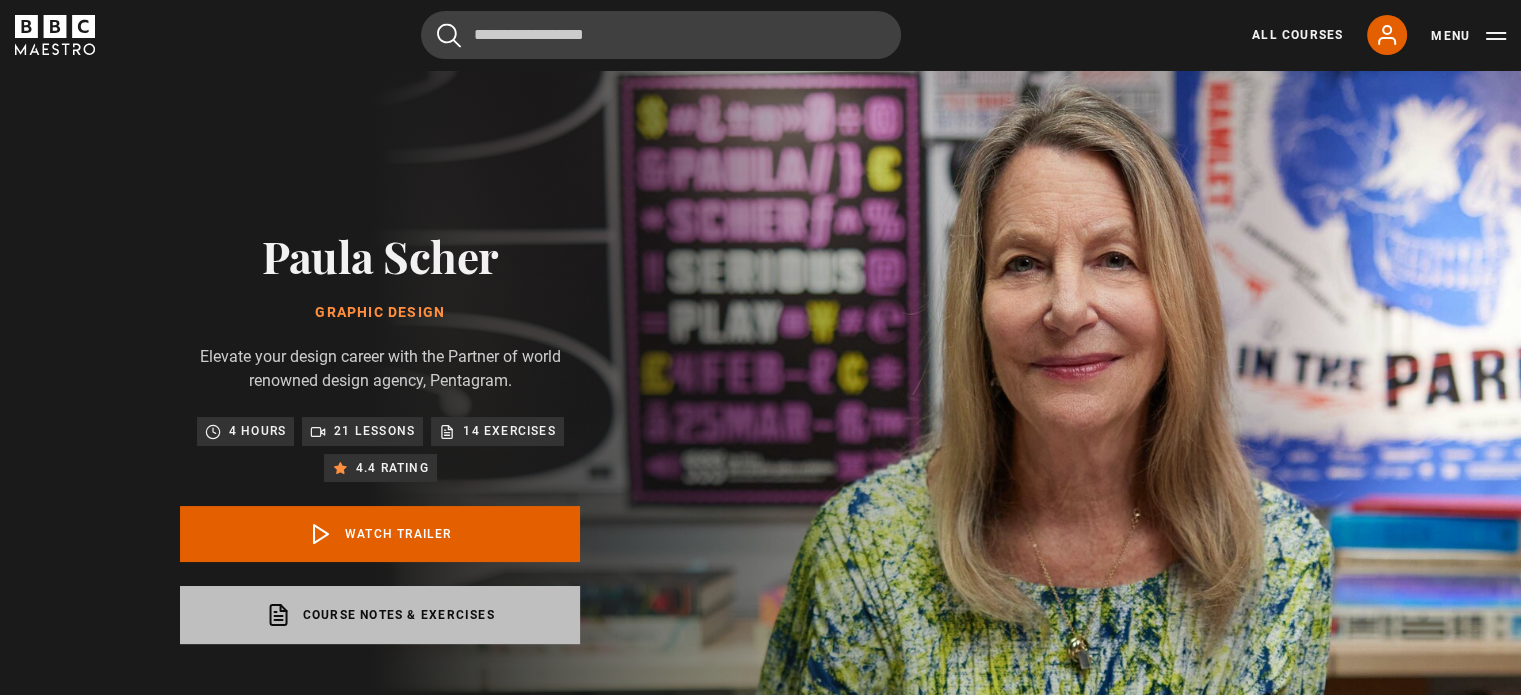 click on "Course notes & exercises
opens in a new tab" at bounding box center [380, 615] 